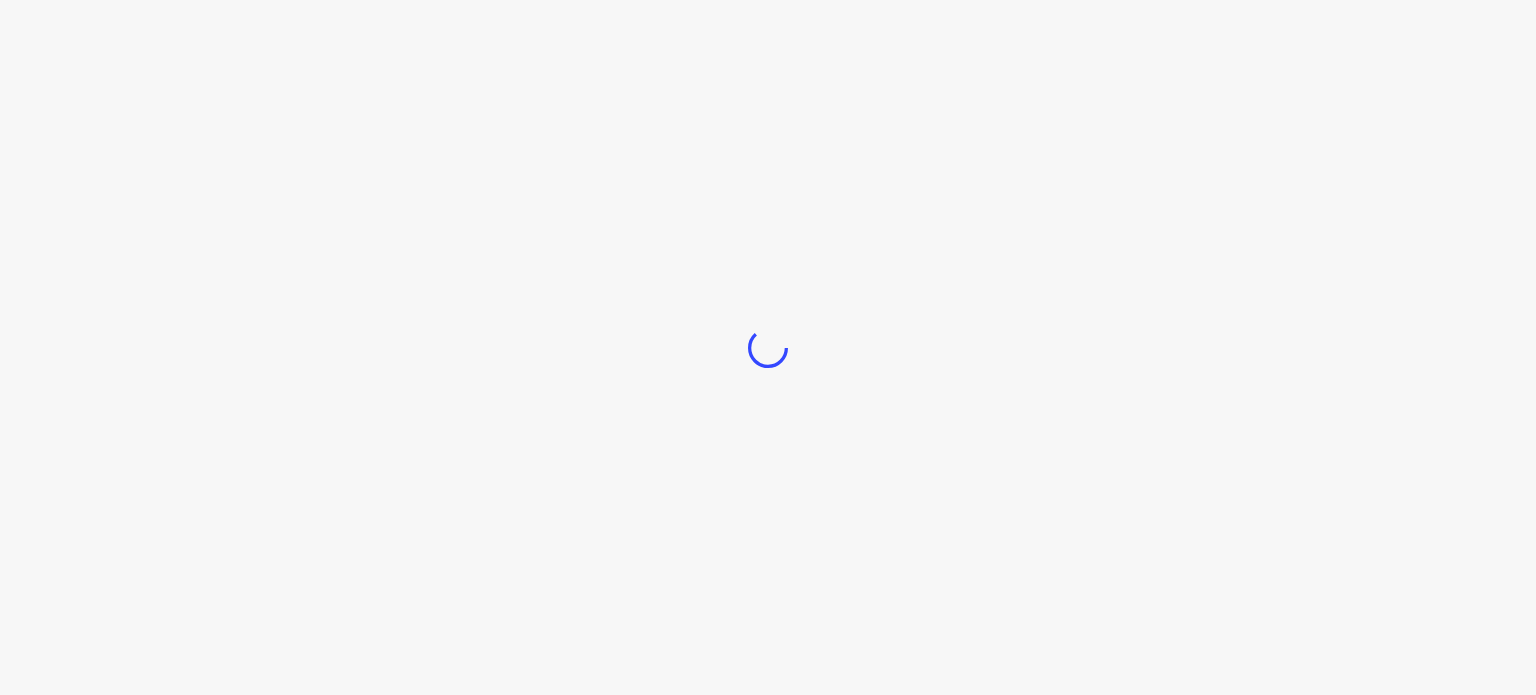 scroll, scrollTop: 0, scrollLeft: 0, axis: both 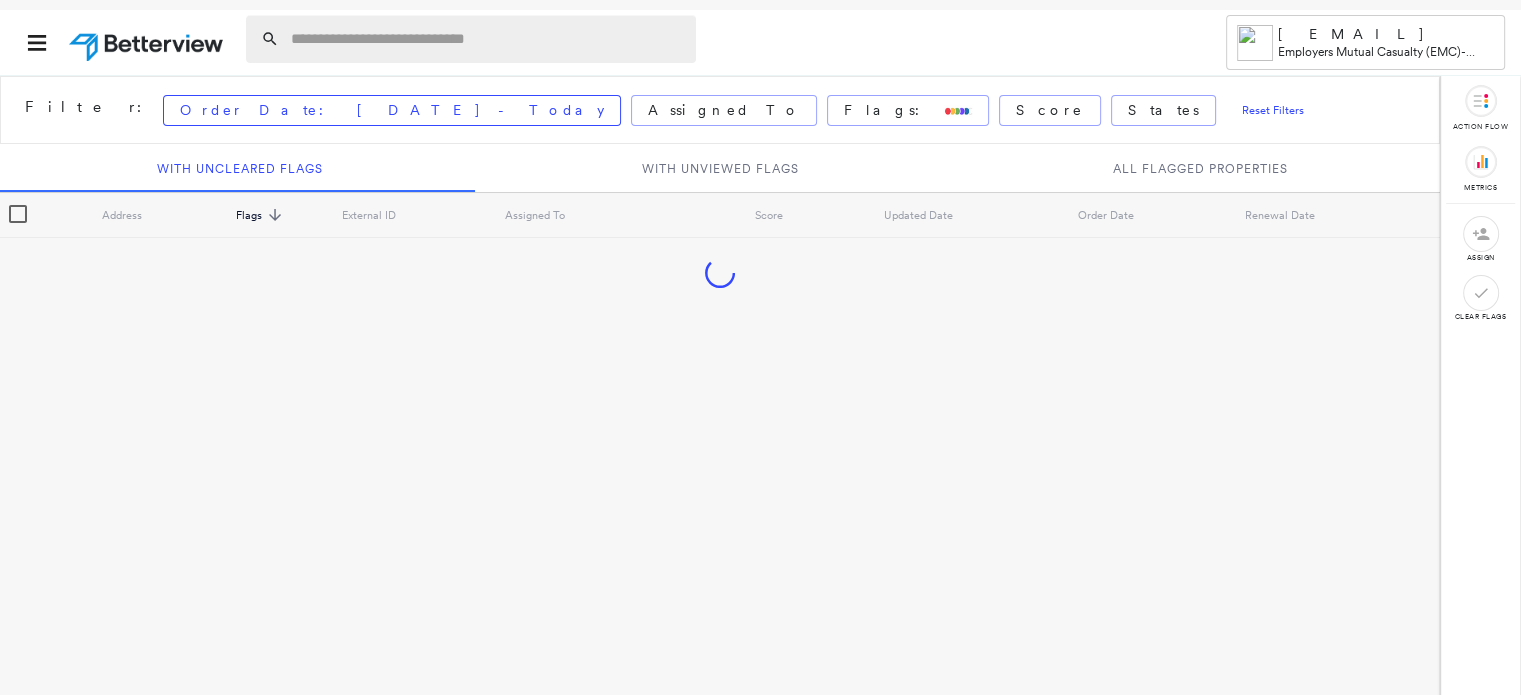 click at bounding box center (487, 39) 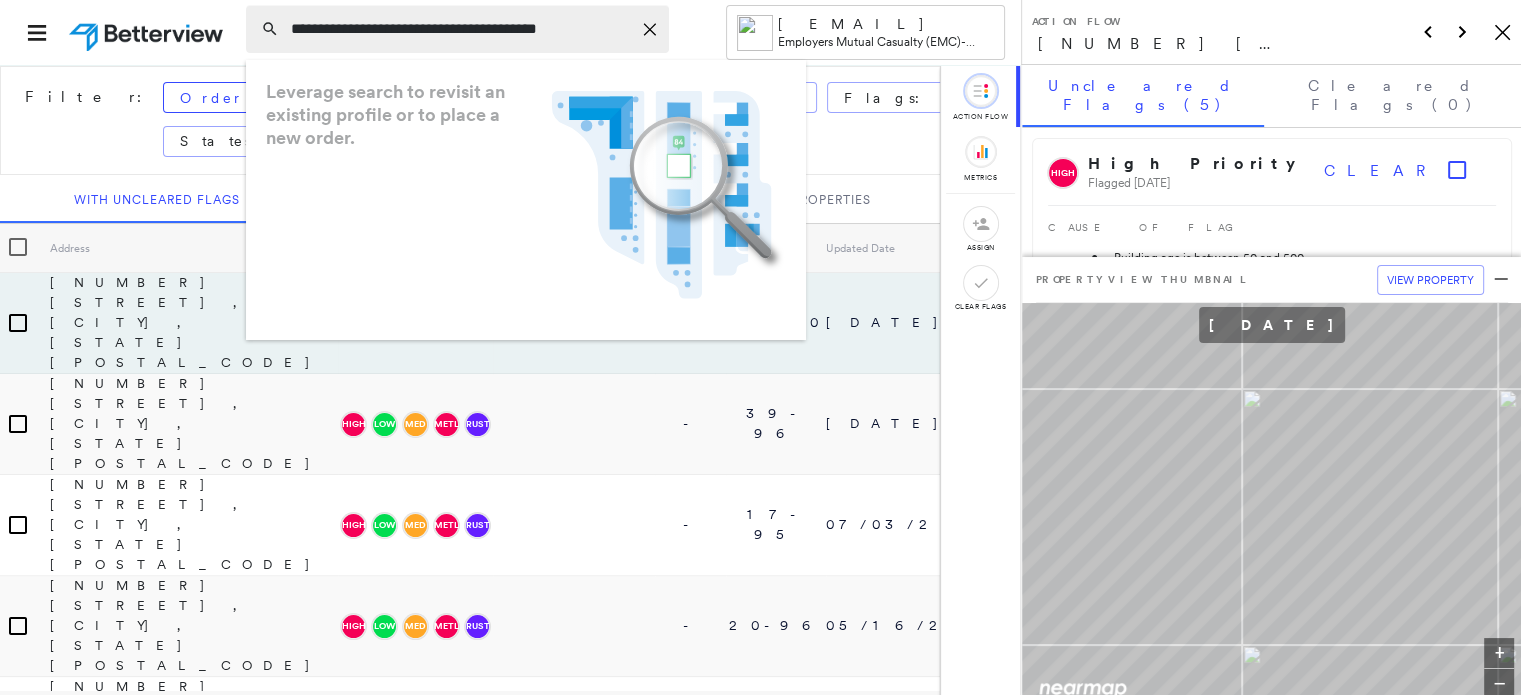 drag, startPoint x: 628, startPoint y: 32, endPoint x: 608, endPoint y: 38, distance: 20.880613 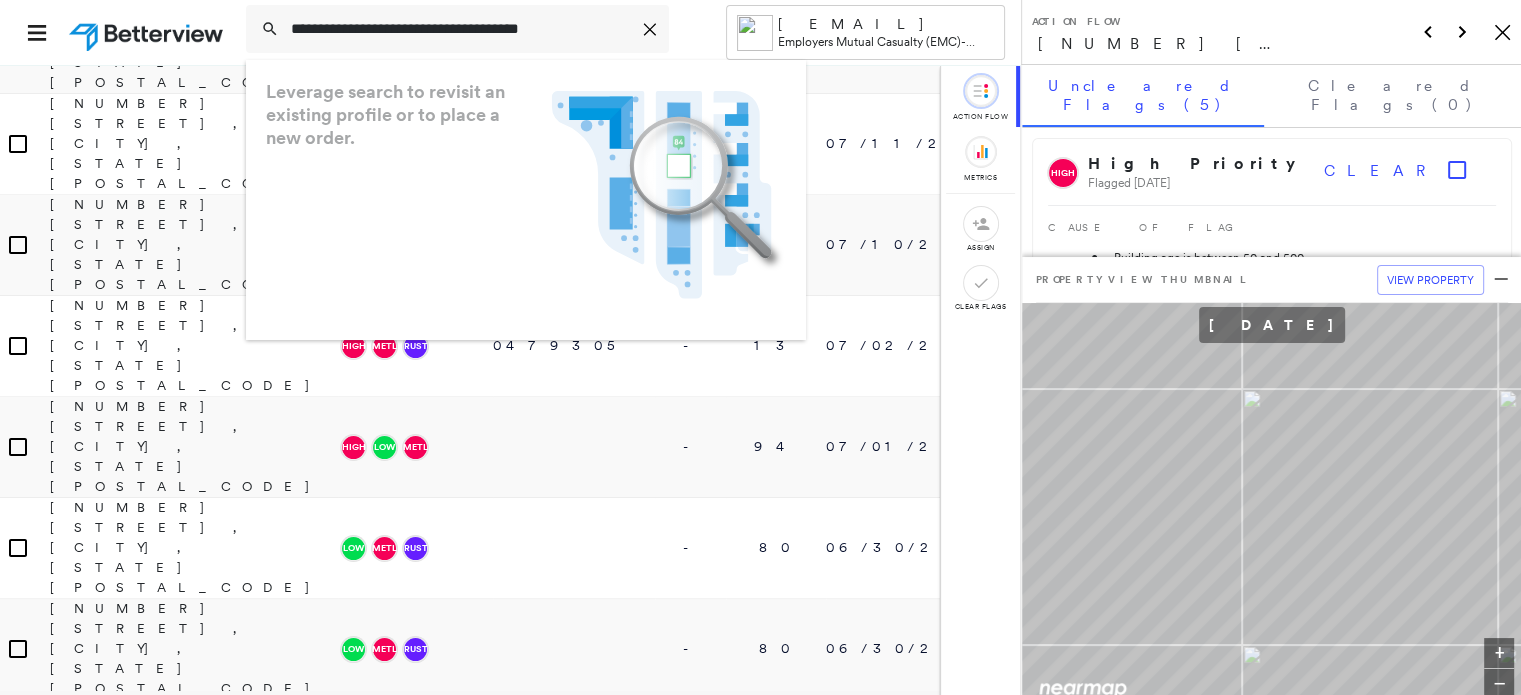 scroll, scrollTop: 2295, scrollLeft: 0, axis: vertical 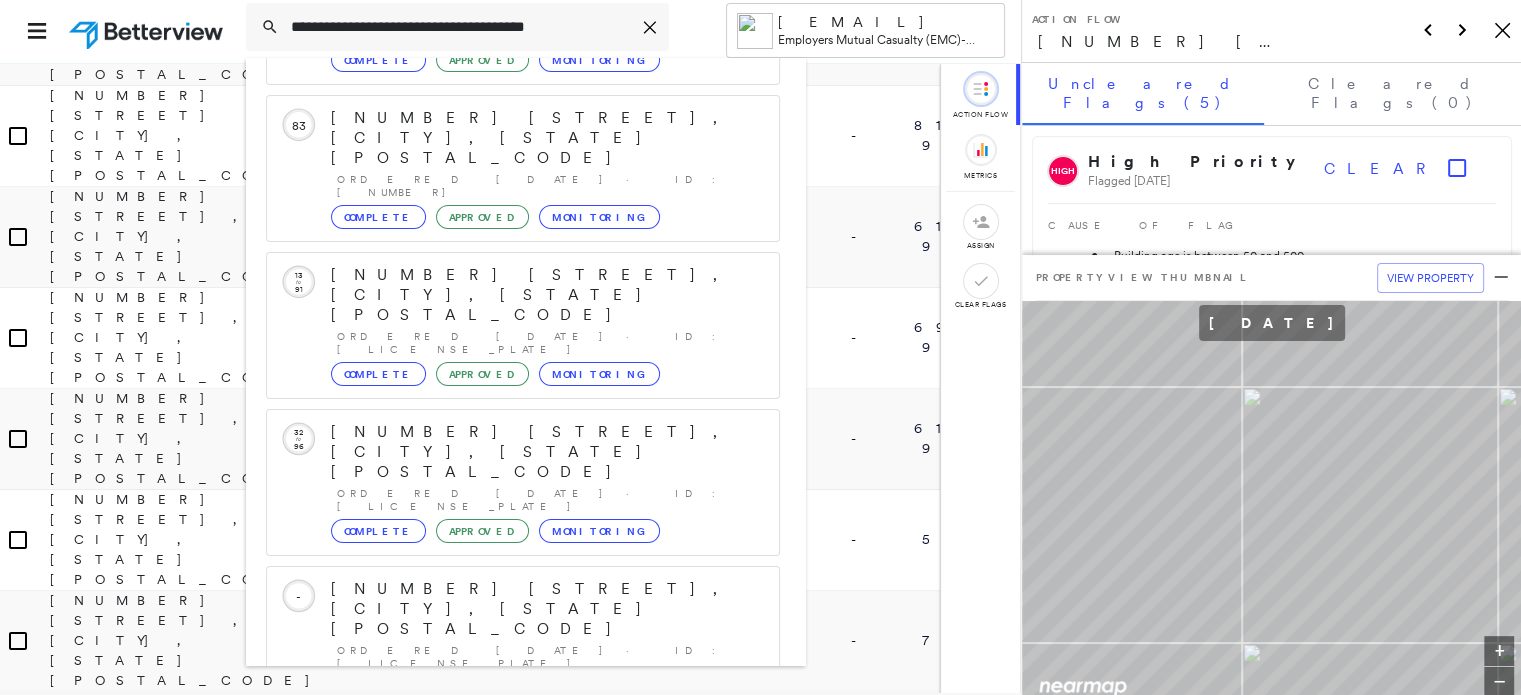 type on "**********" 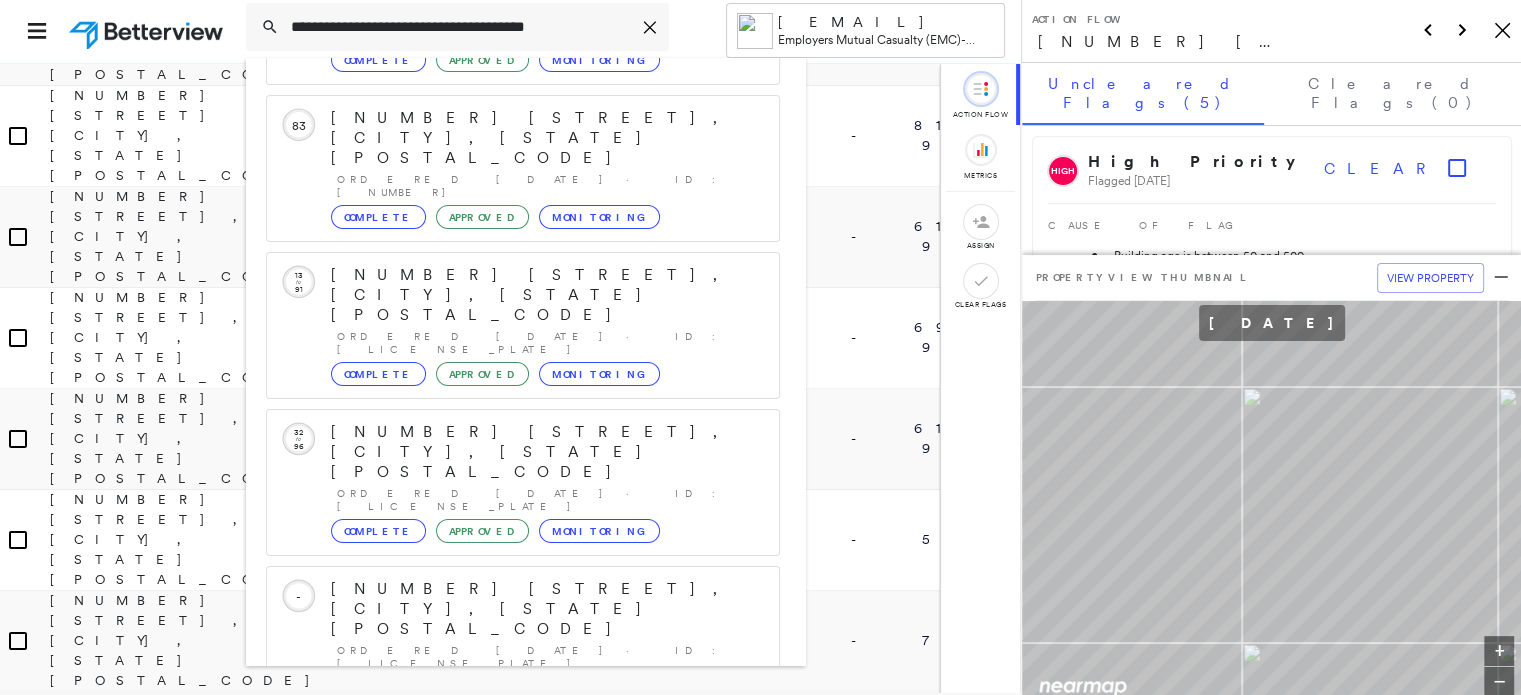 click 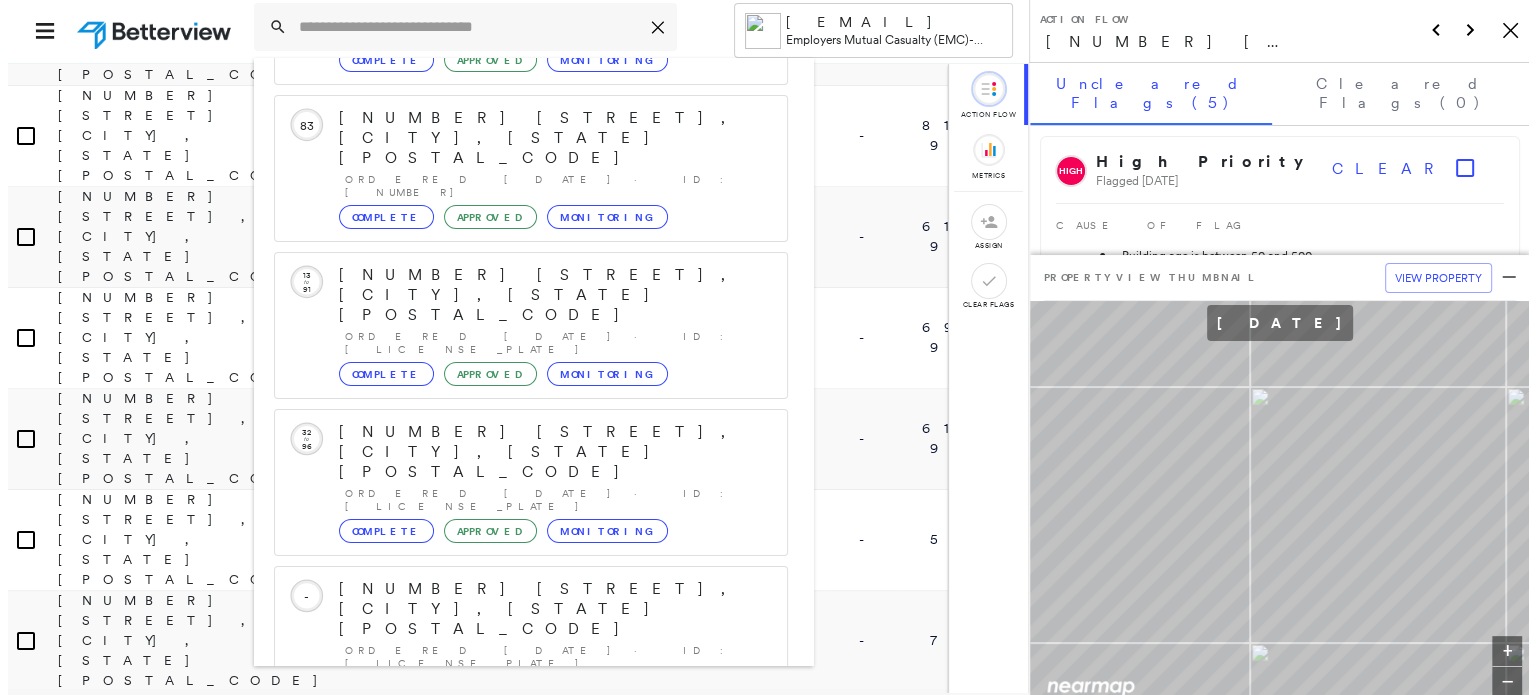 scroll, scrollTop: 0, scrollLeft: 0, axis: both 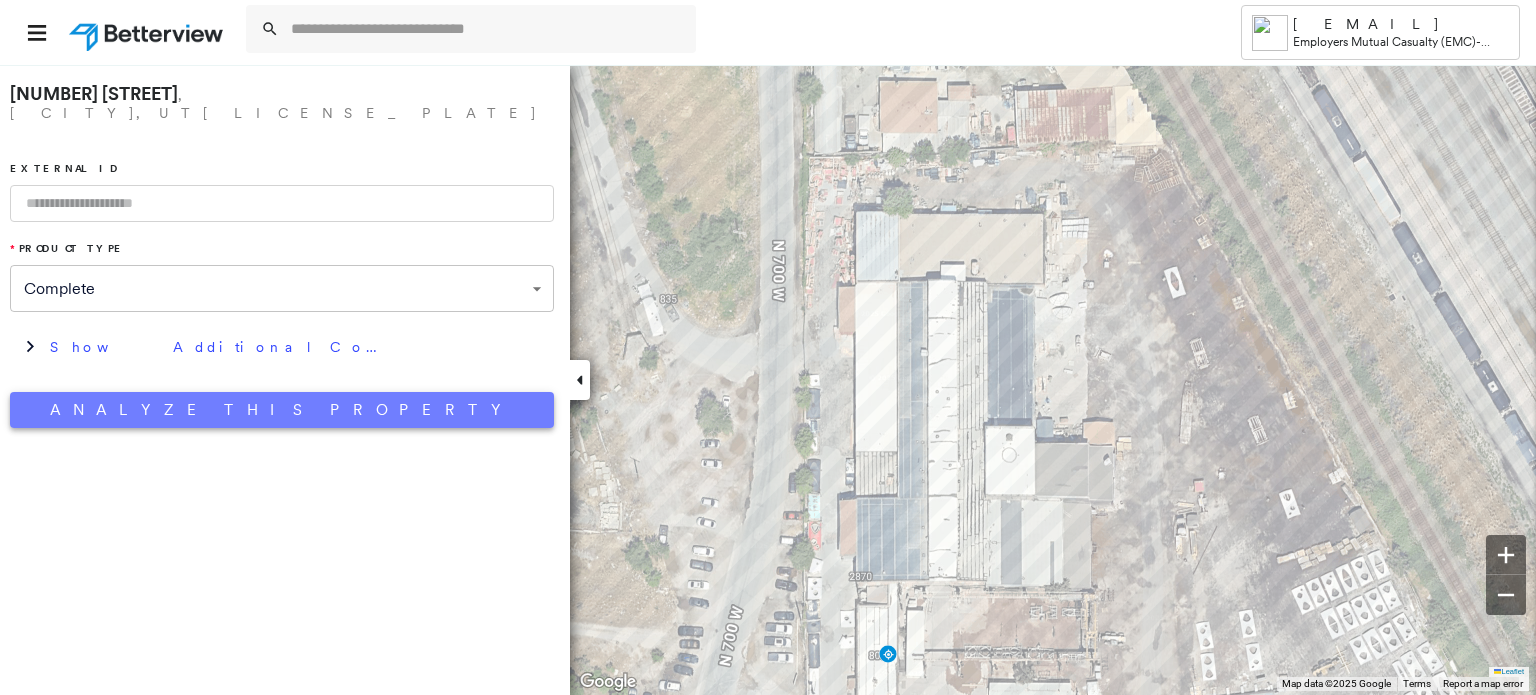 click on "Analyze This Property" at bounding box center [282, 410] 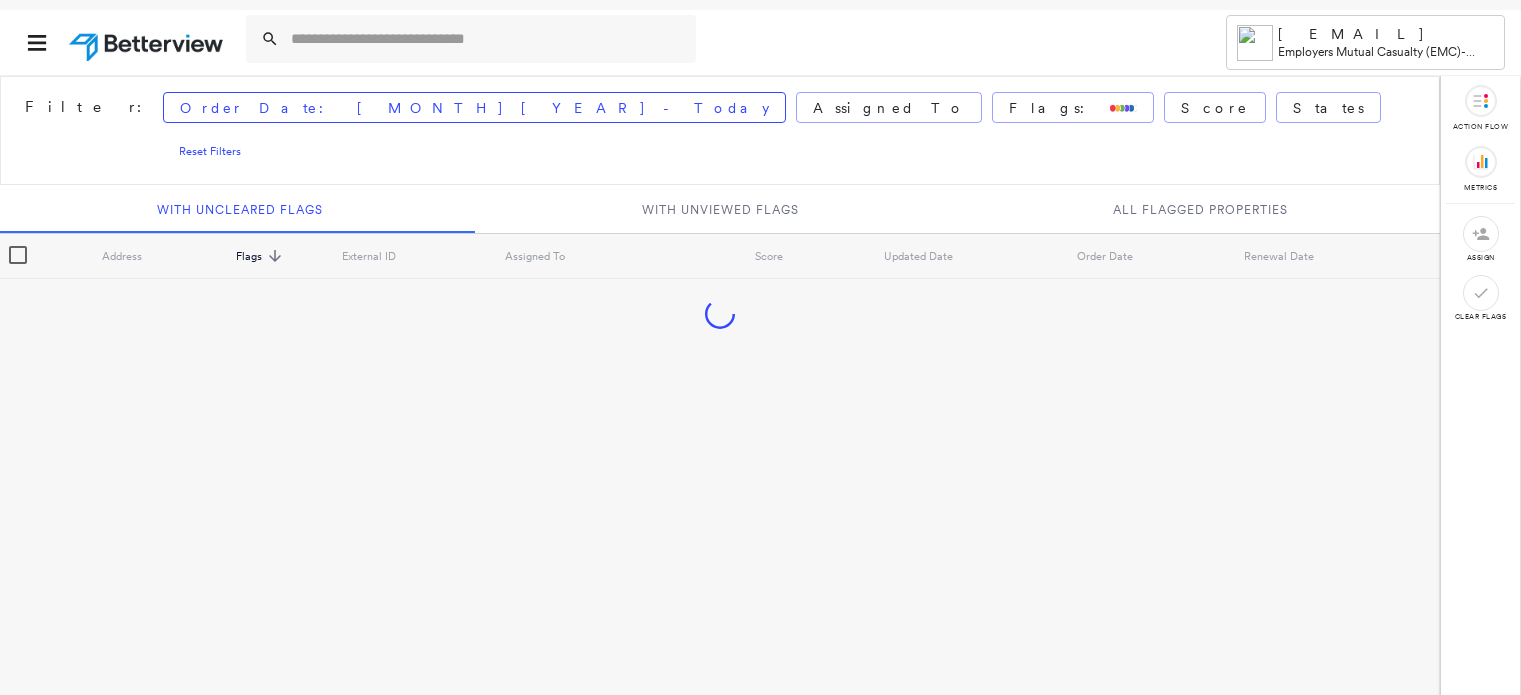 scroll, scrollTop: 0, scrollLeft: 0, axis: both 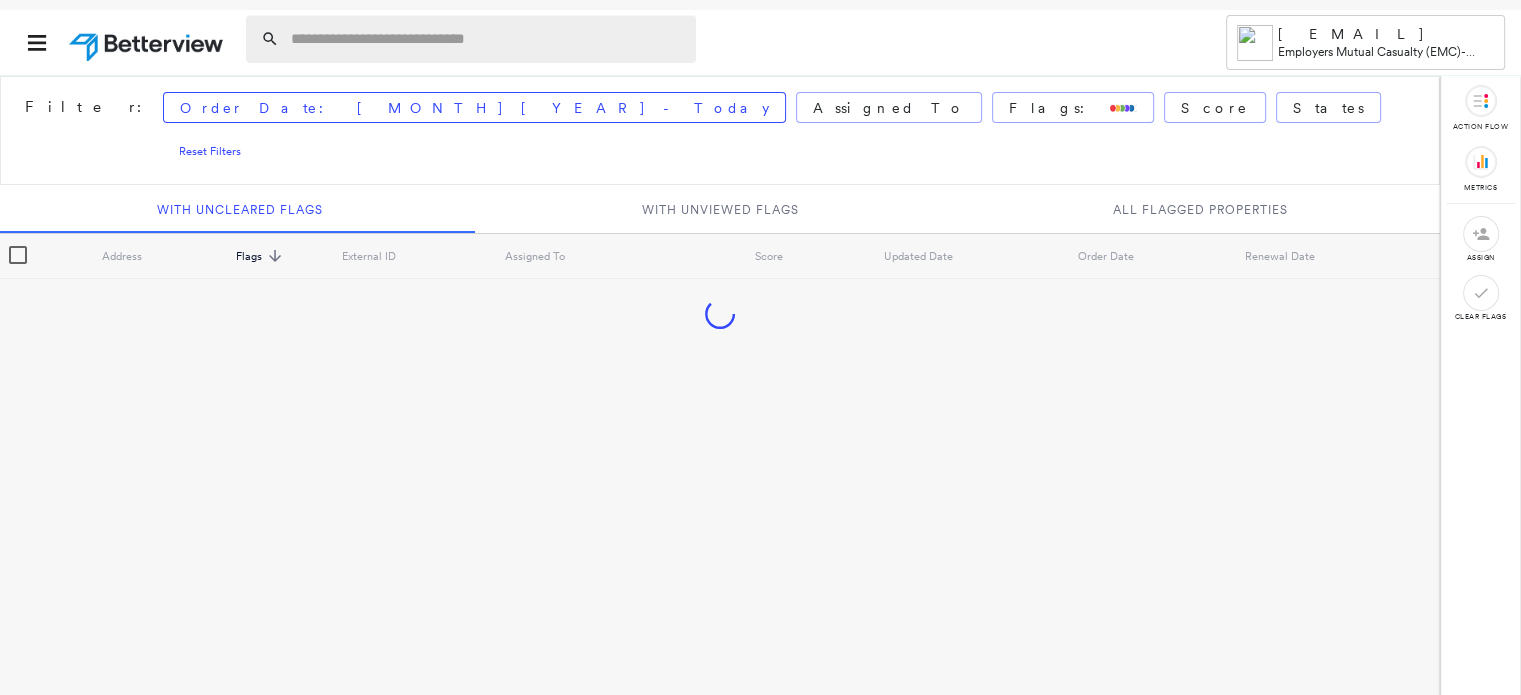 click at bounding box center [487, 39] 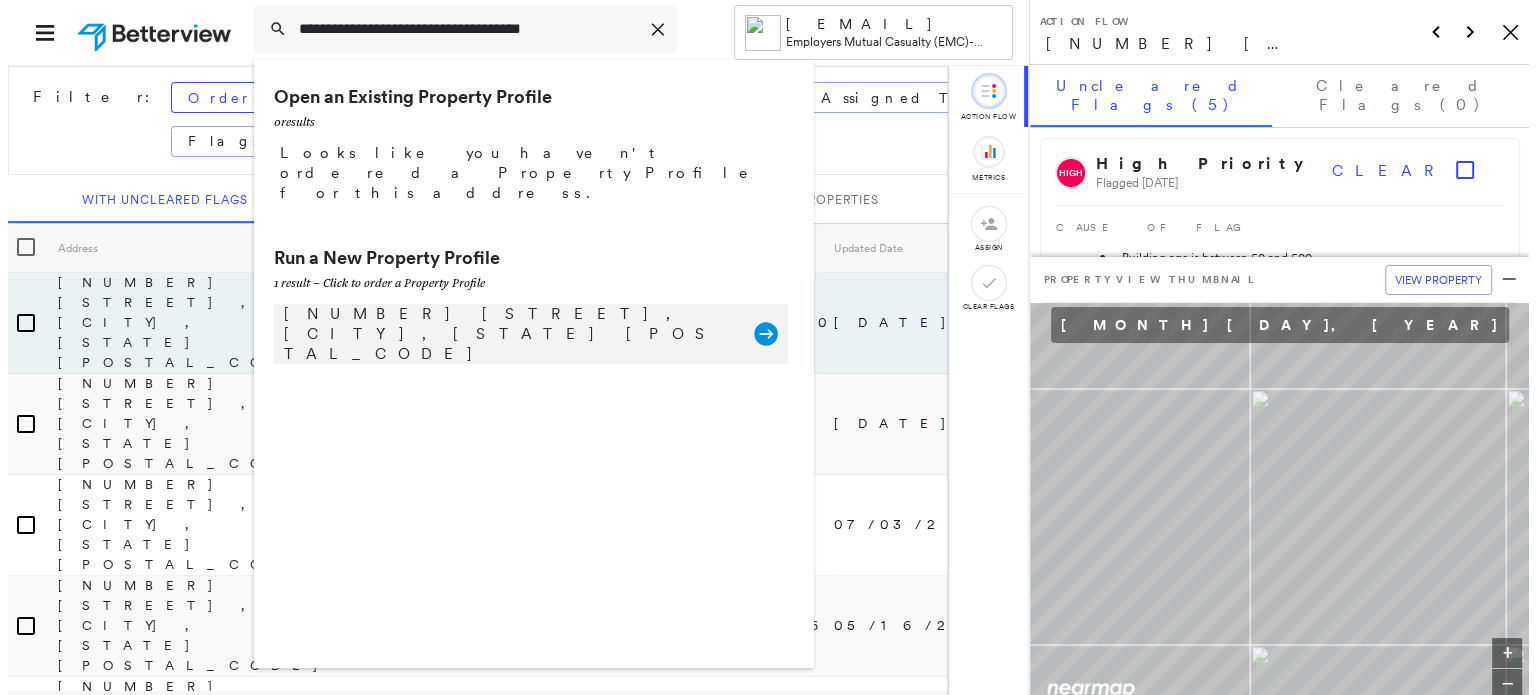 scroll, scrollTop: 100, scrollLeft: 0, axis: vertical 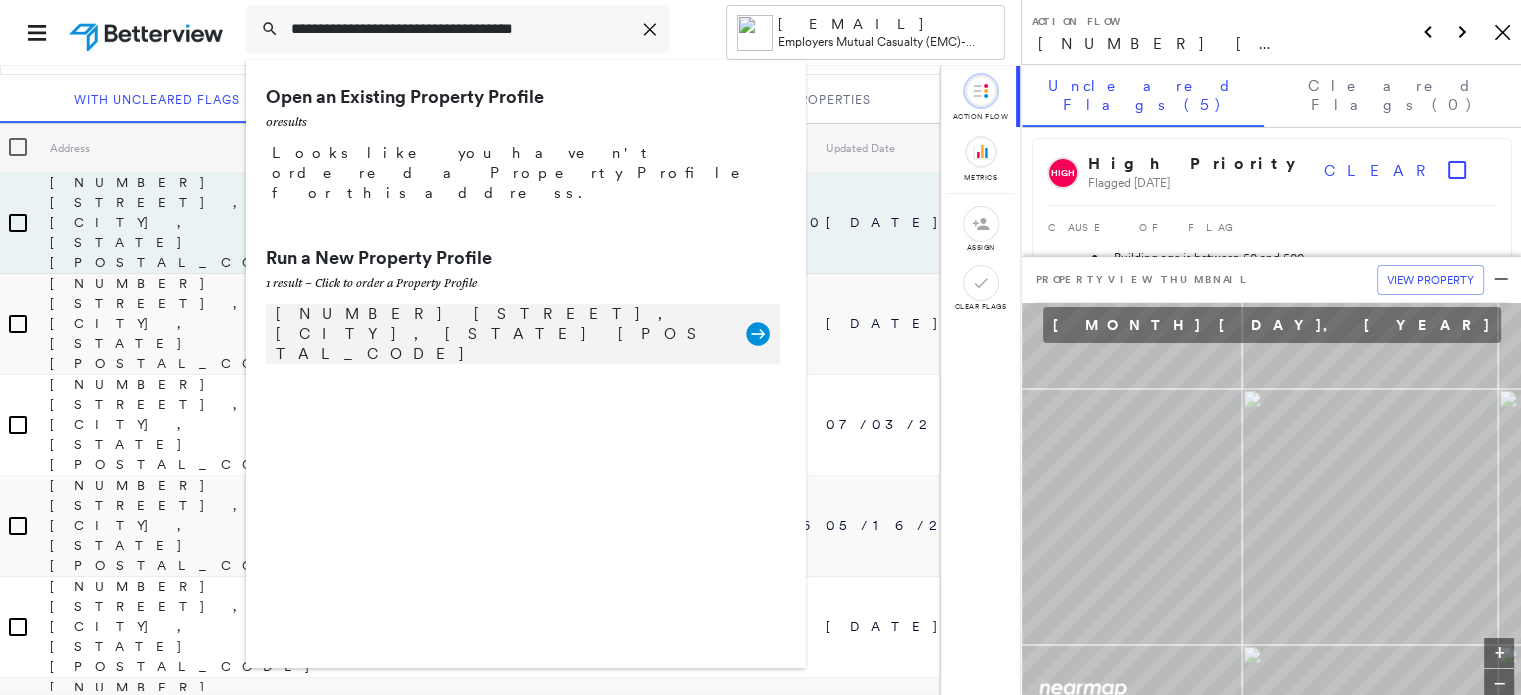 type on "**********" 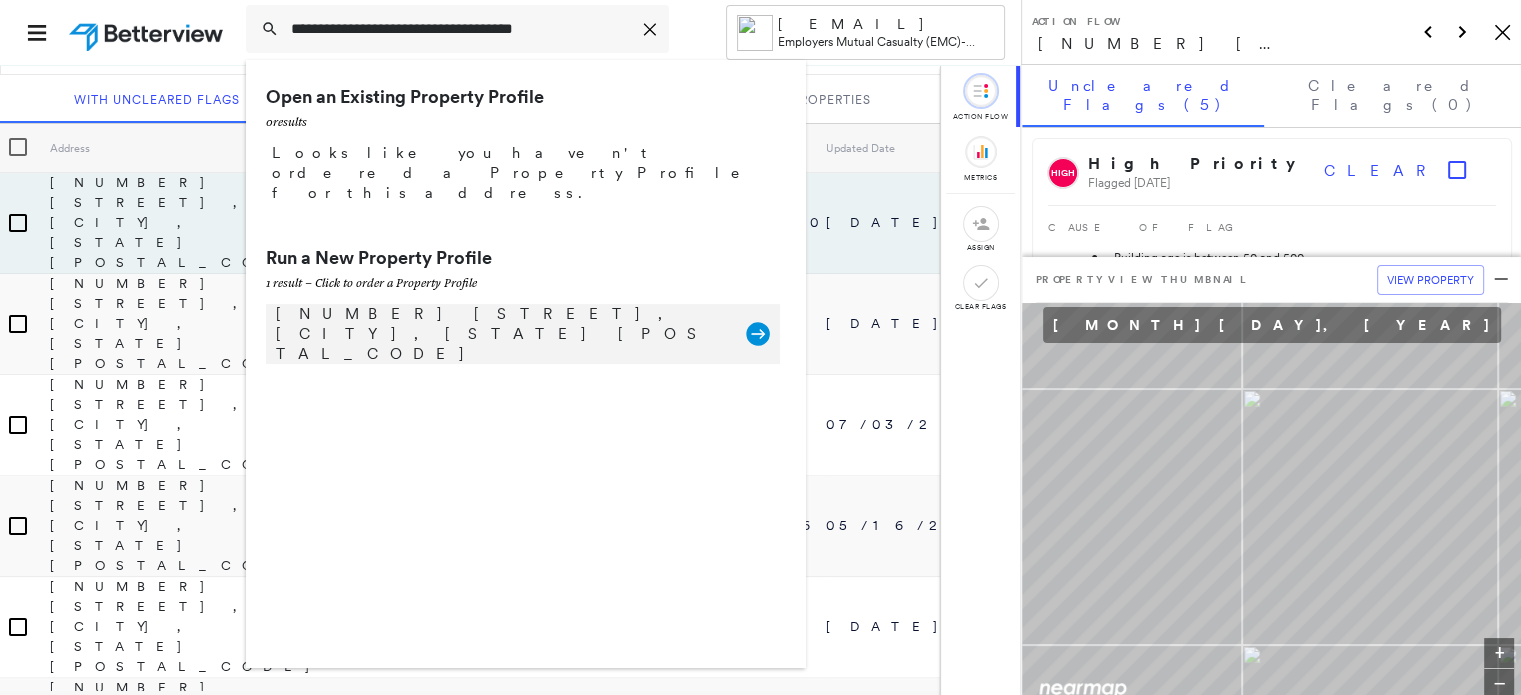 click 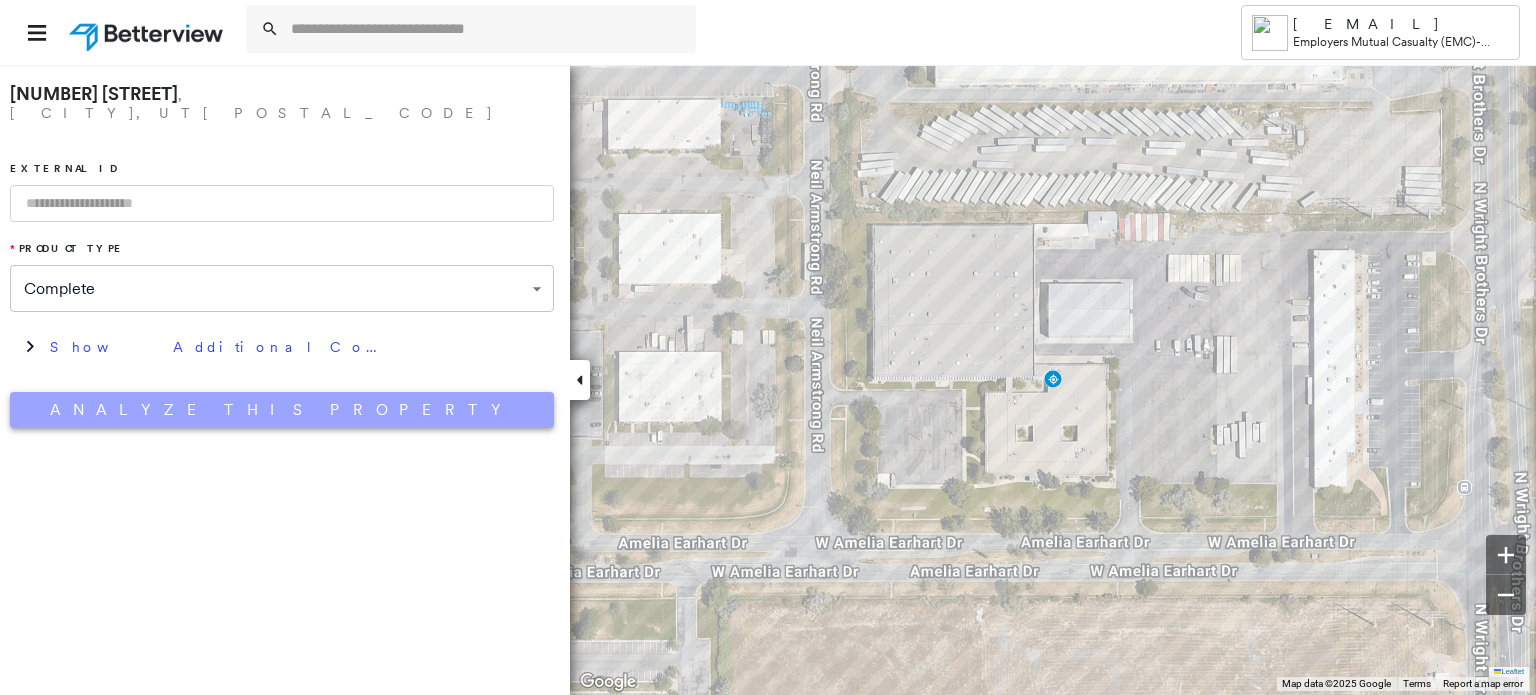click on "Analyze This Property" at bounding box center (282, 410) 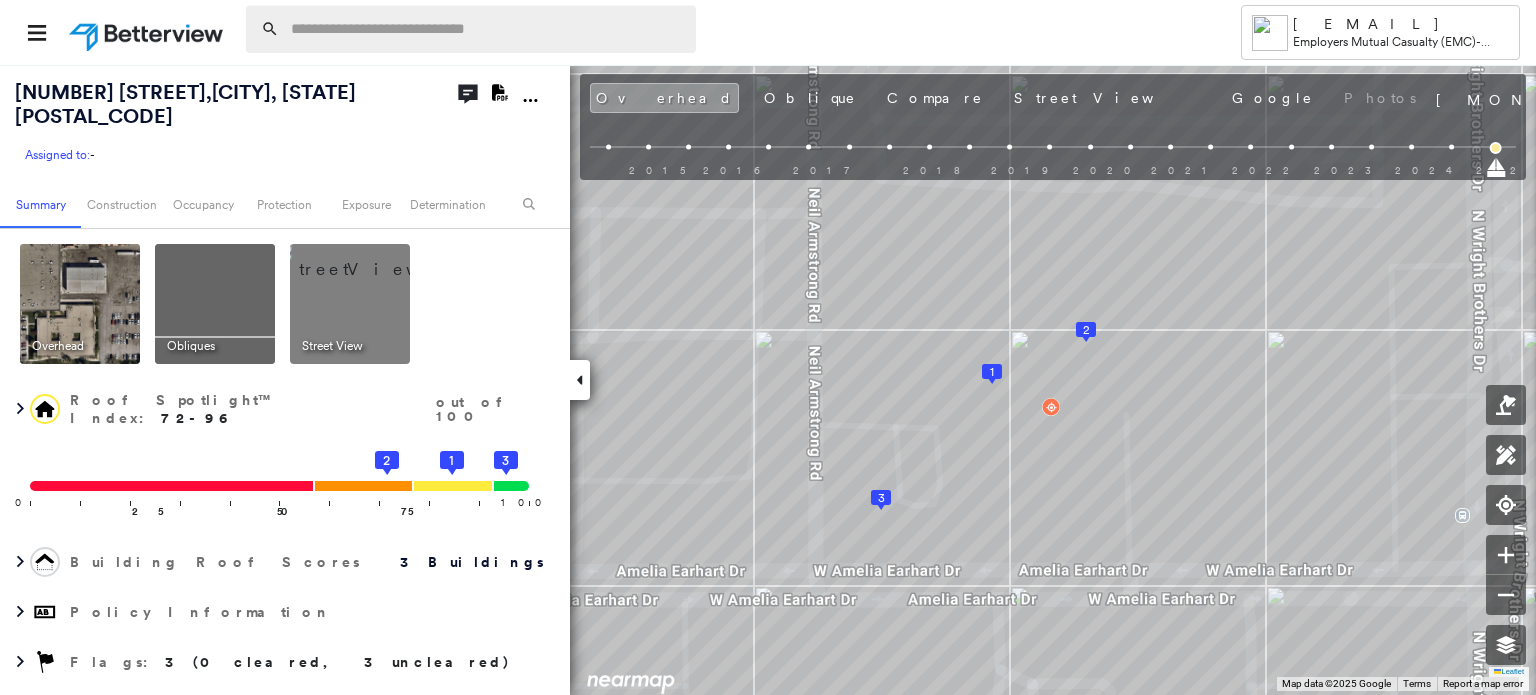 click at bounding box center (487, 29) 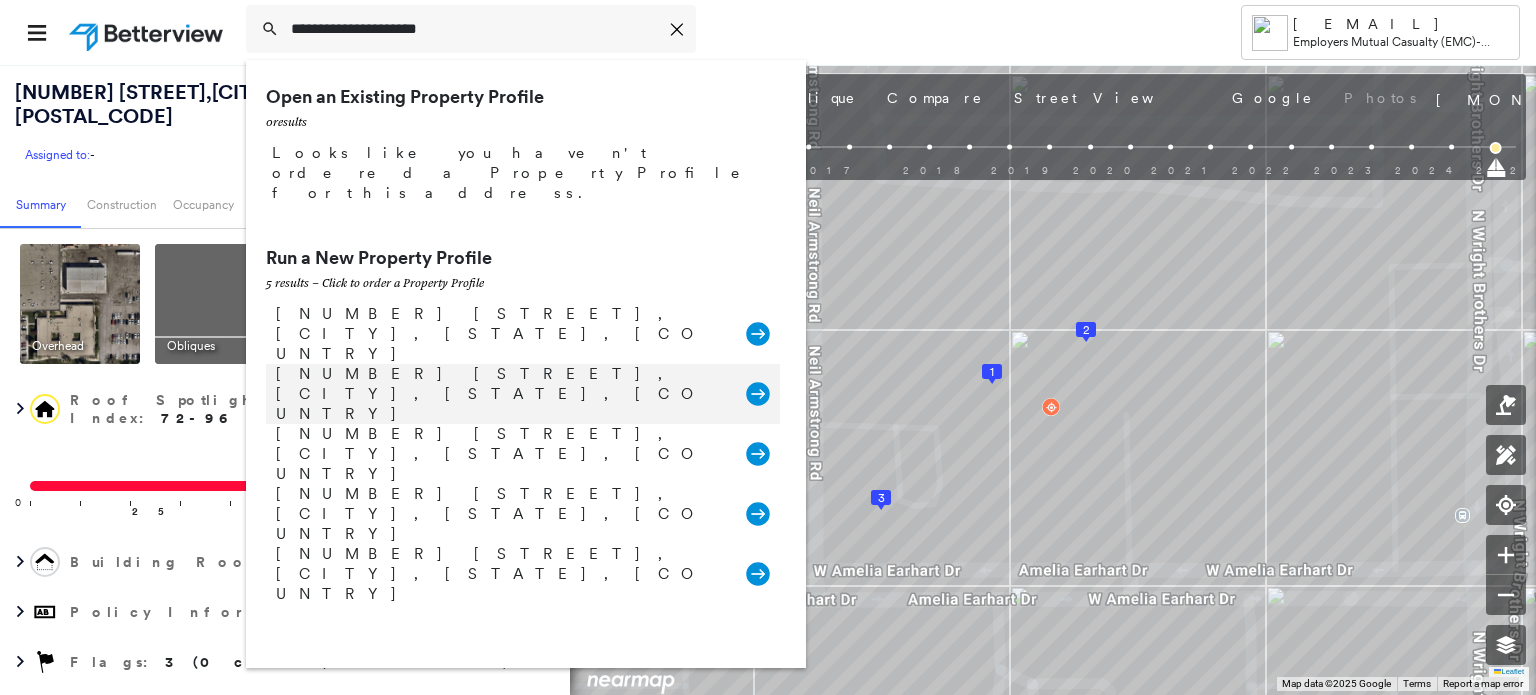 type on "**********" 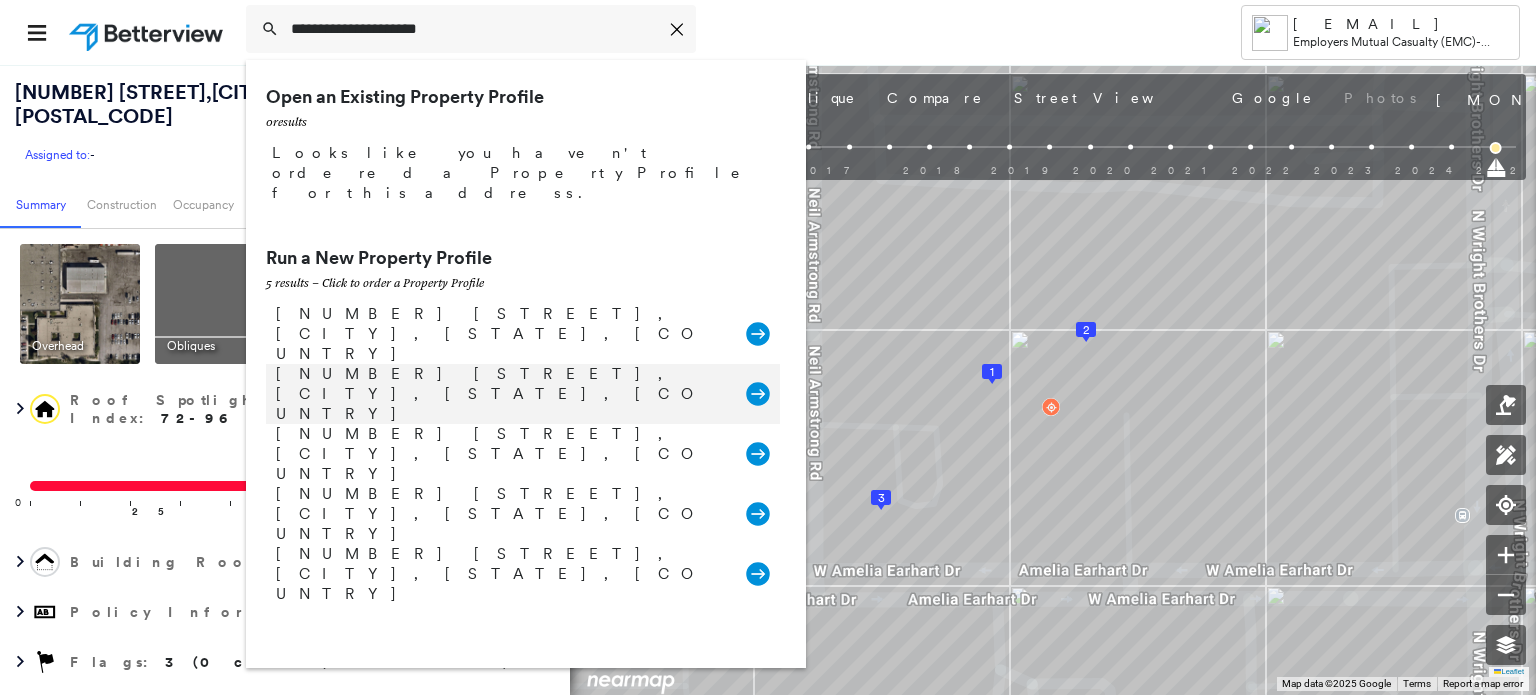 click 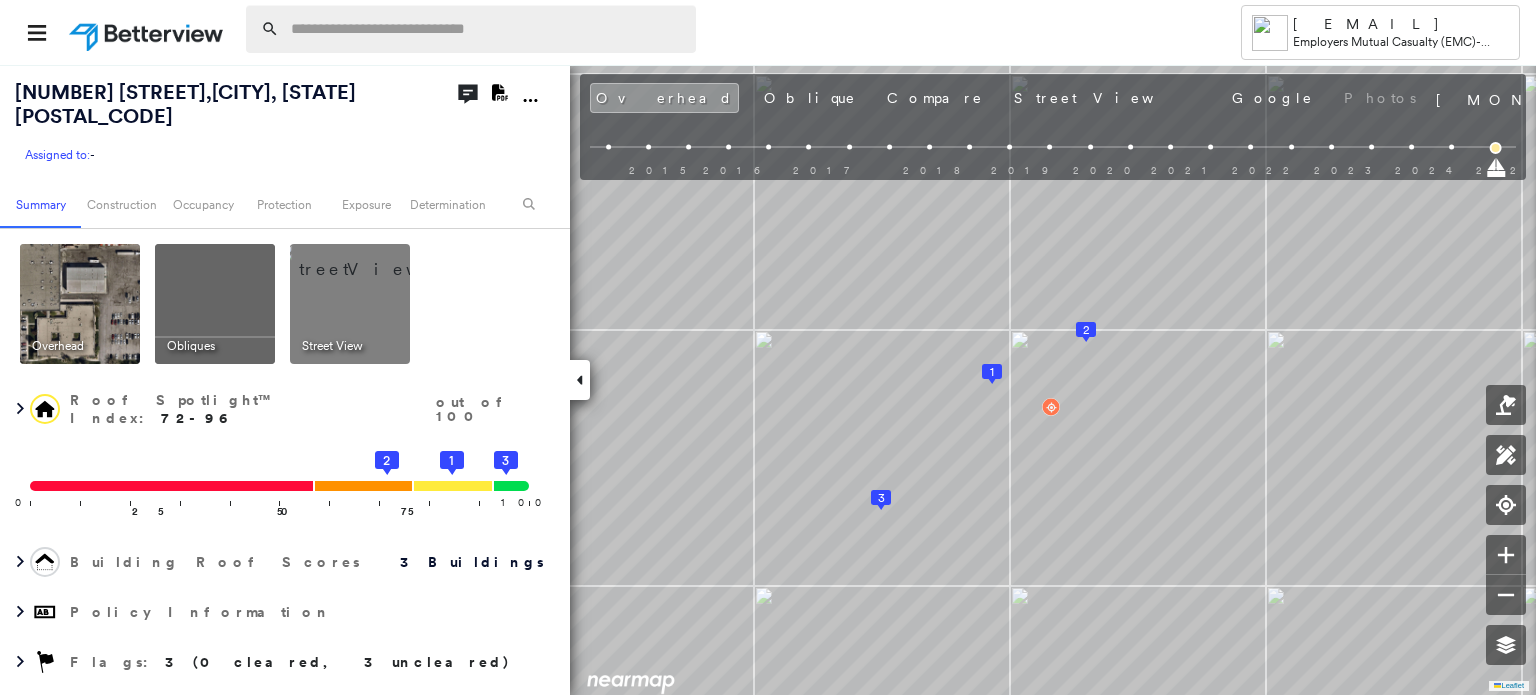 click at bounding box center [487, 29] 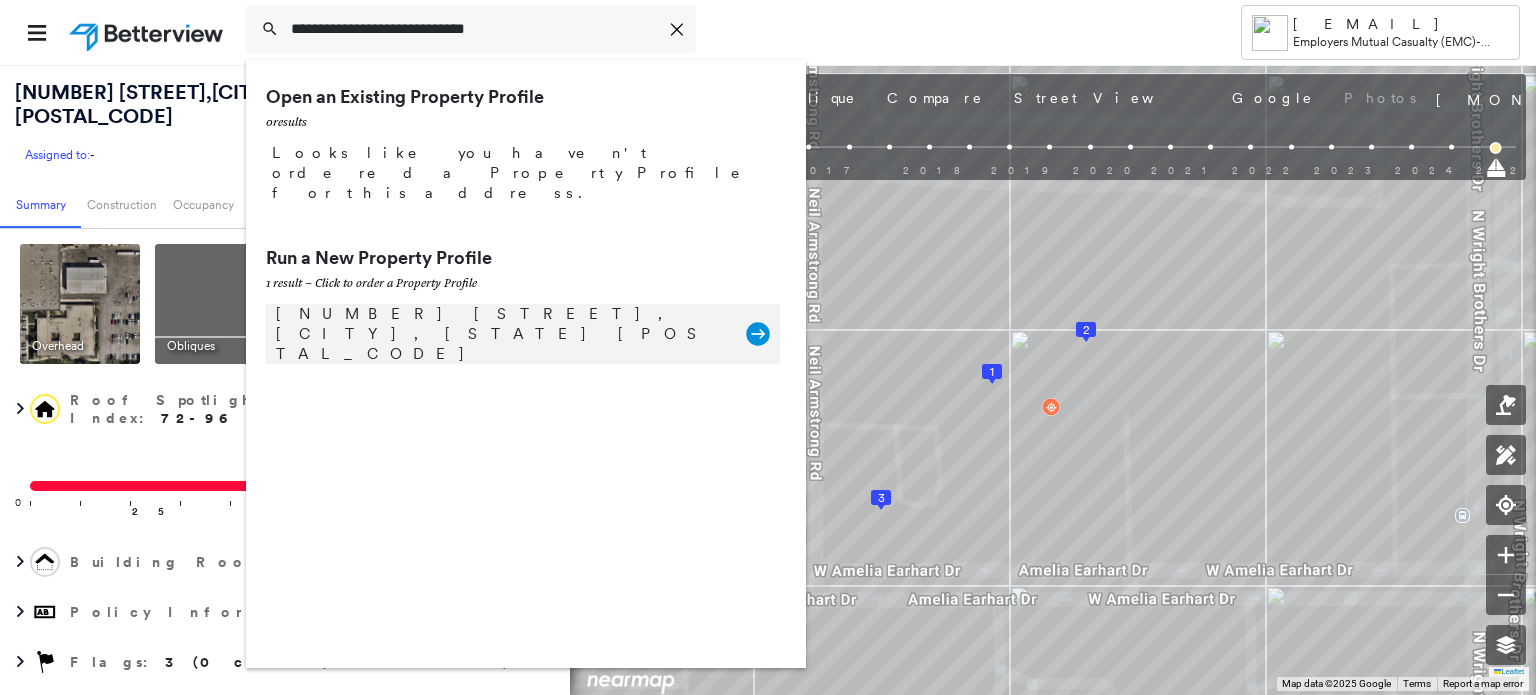 type on "**********" 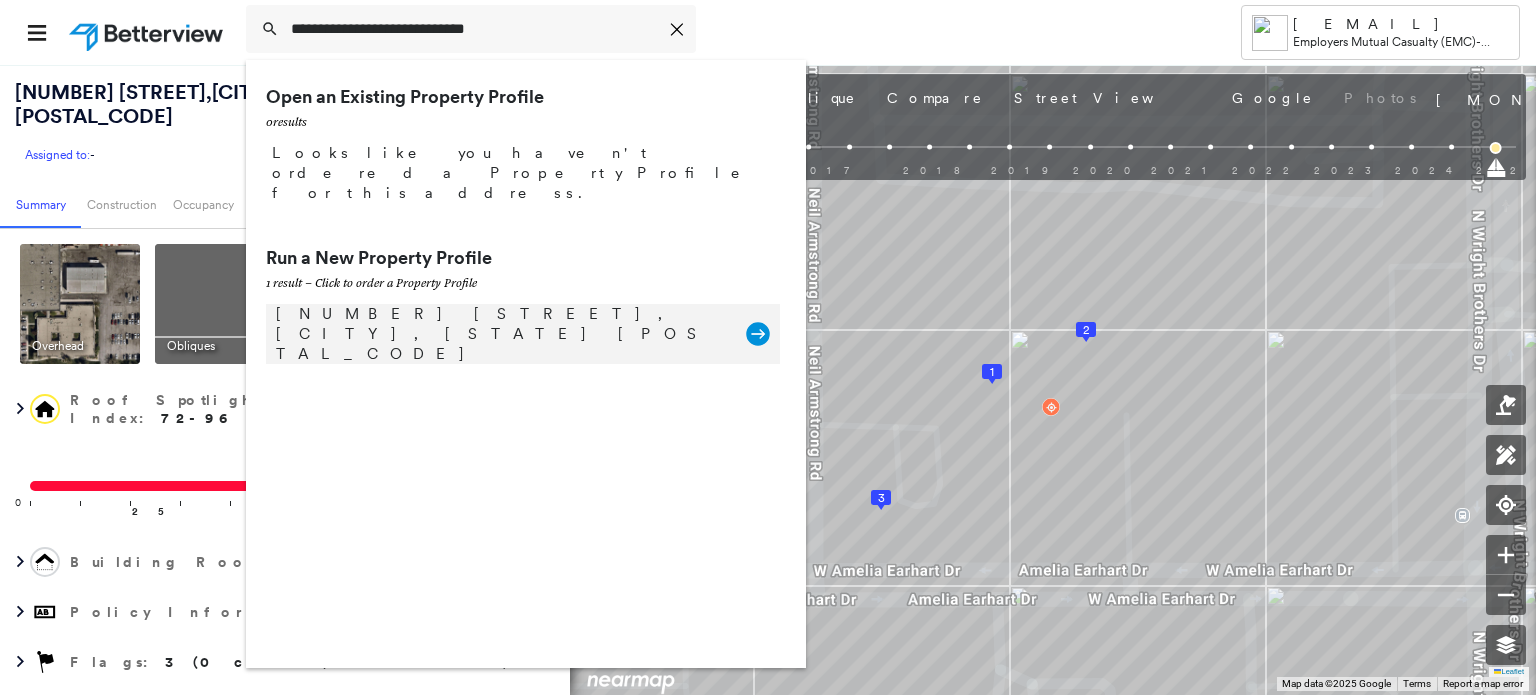 click 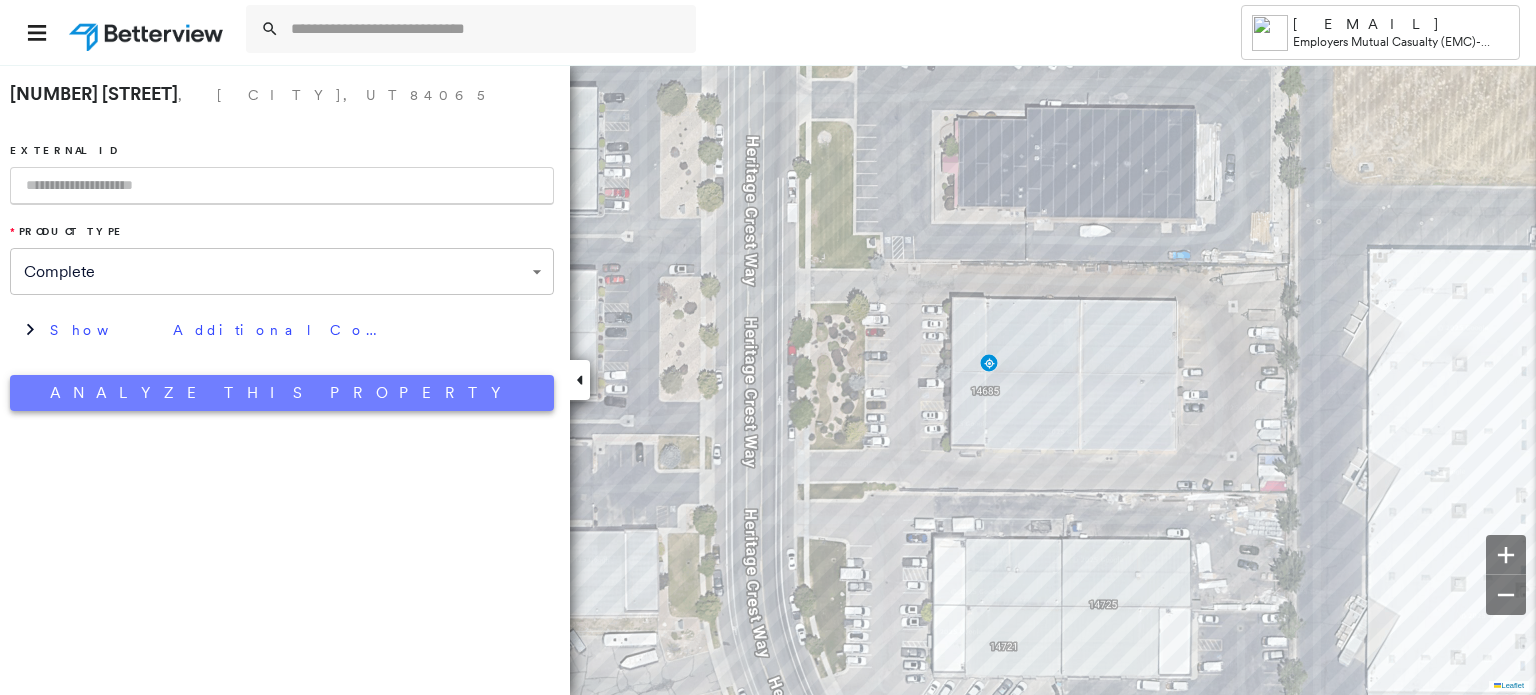 click on "Analyze This Property" at bounding box center (282, 393) 